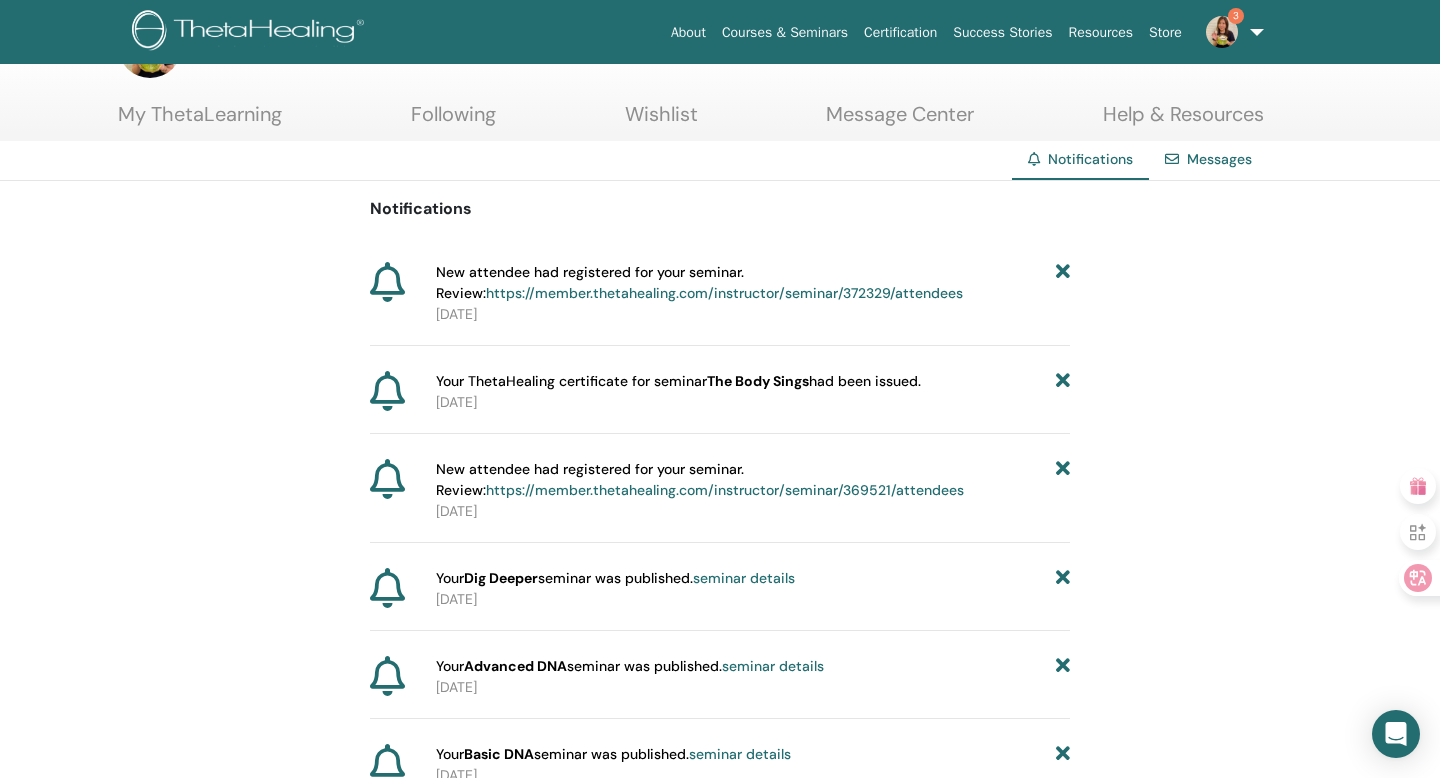 scroll, scrollTop: 0, scrollLeft: 0, axis: both 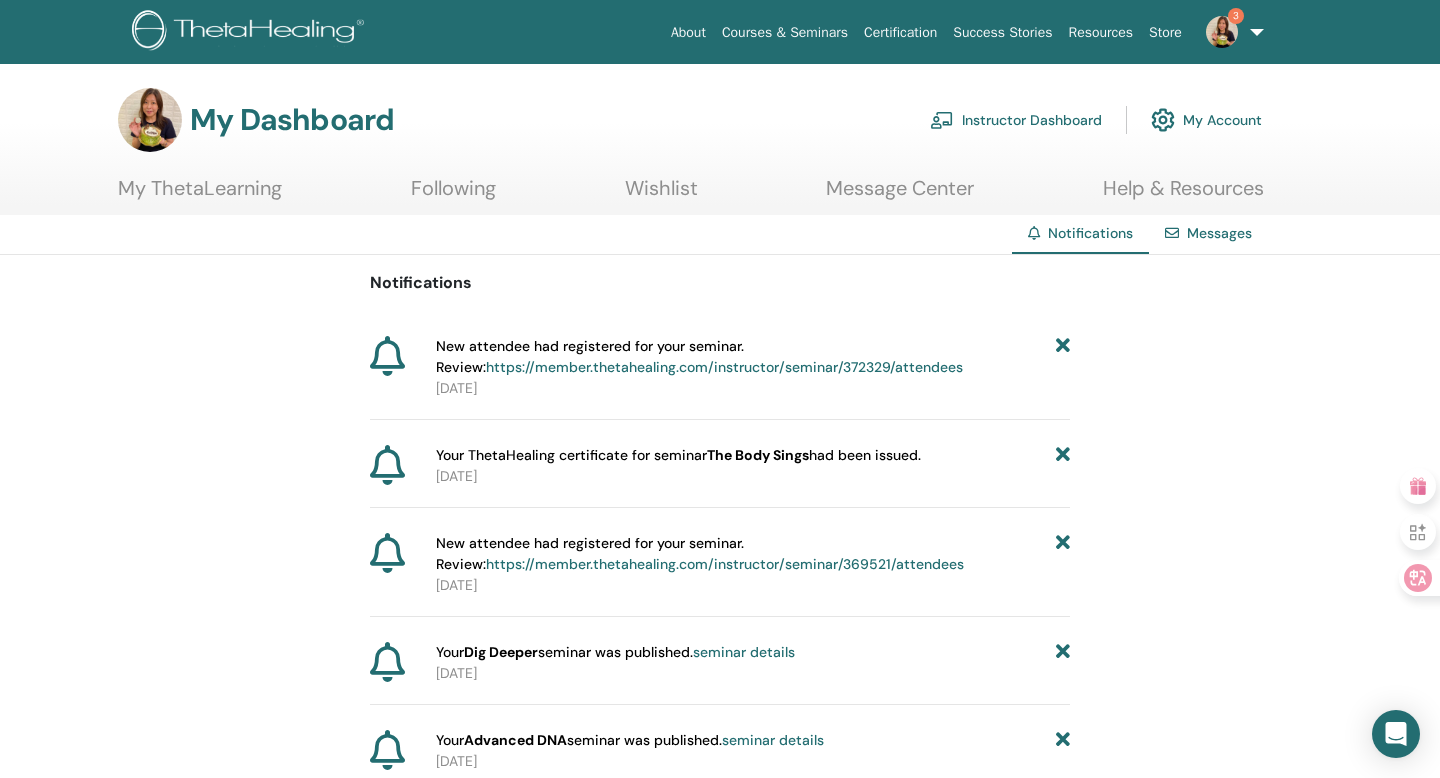 click on "Instructor Dashboard" at bounding box center [1016, 120] 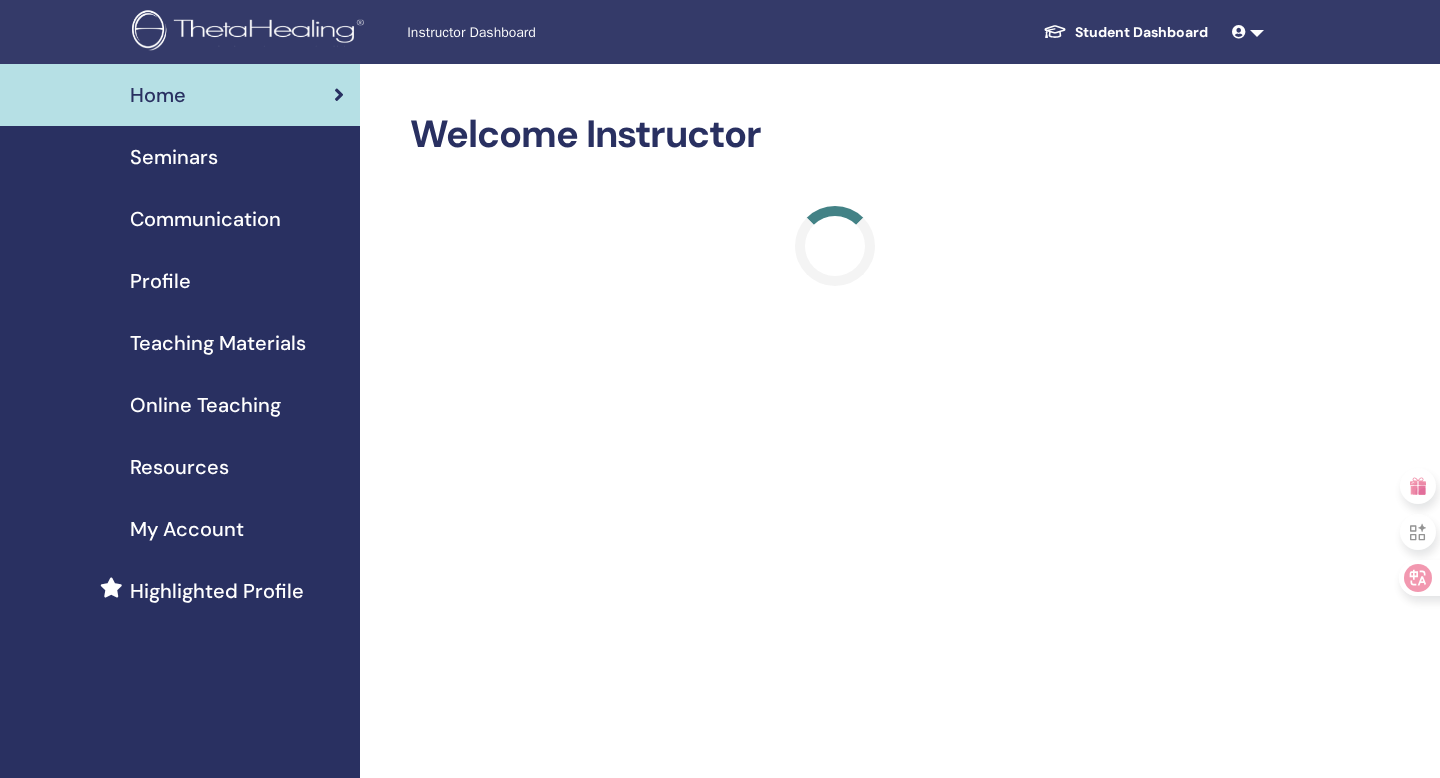 scroll, scrollTop: 0, scrollLeft: 0, axis: both 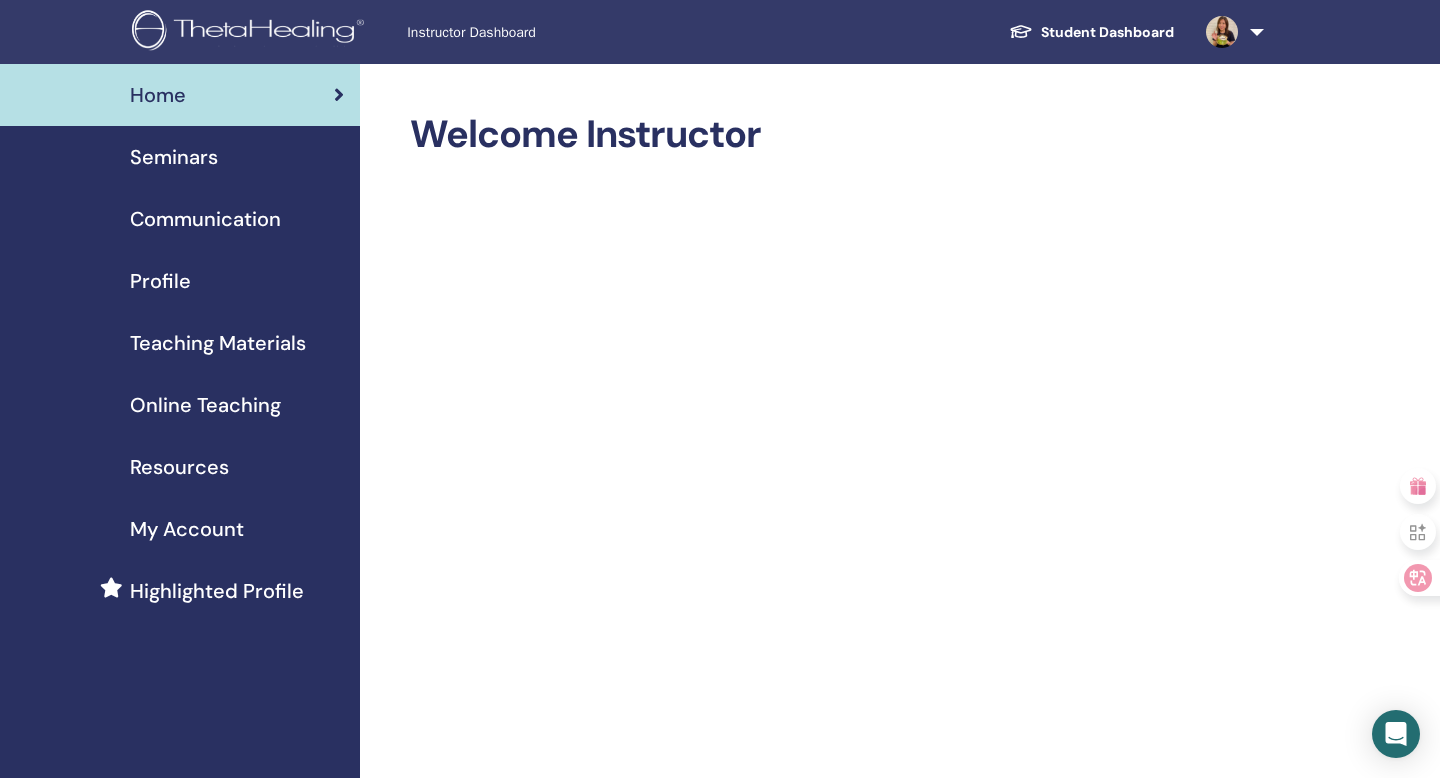 click on "Seminars" at bounding box center (180, 157) 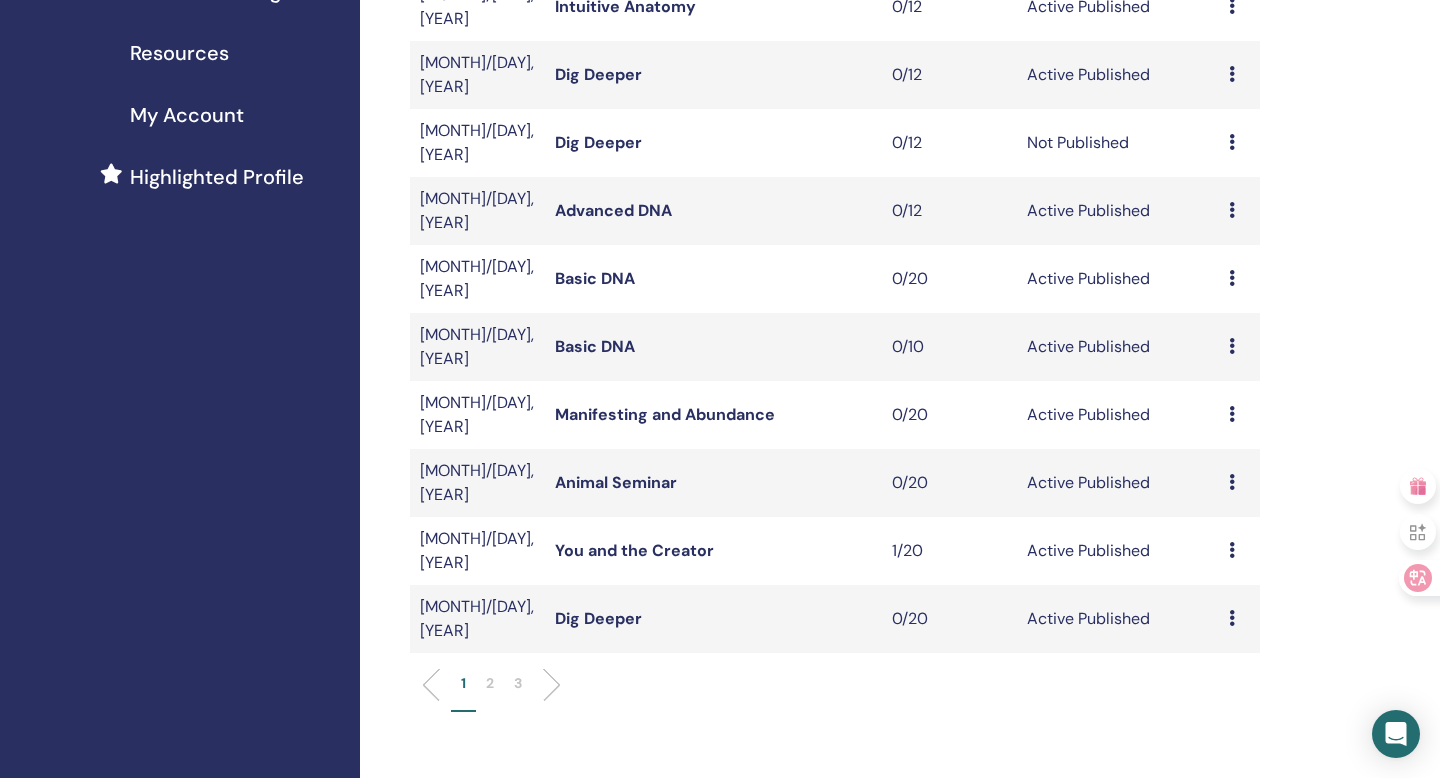 scroll, scrollTop: 418, scrollLeft: 0, axis: vertical 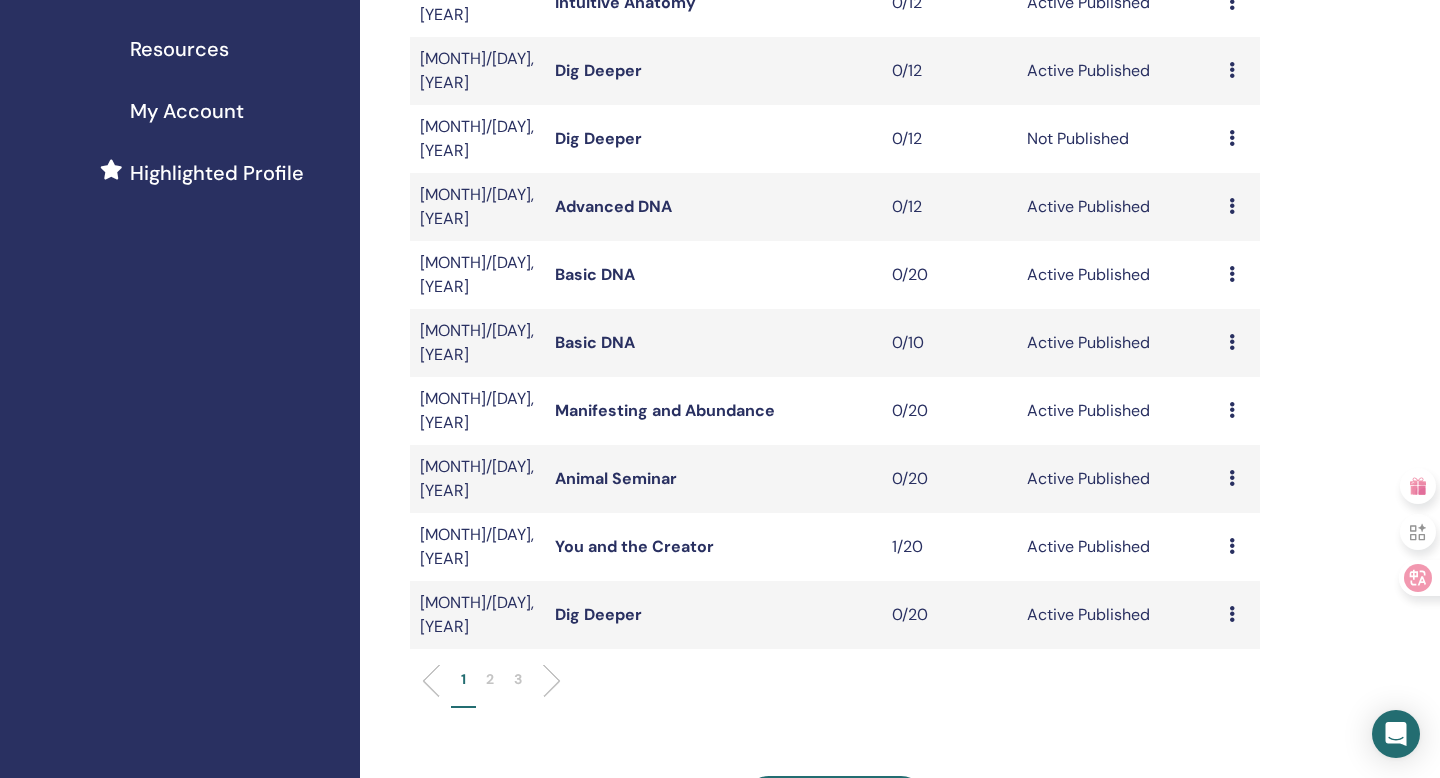 click at bounding box center [544, 681] 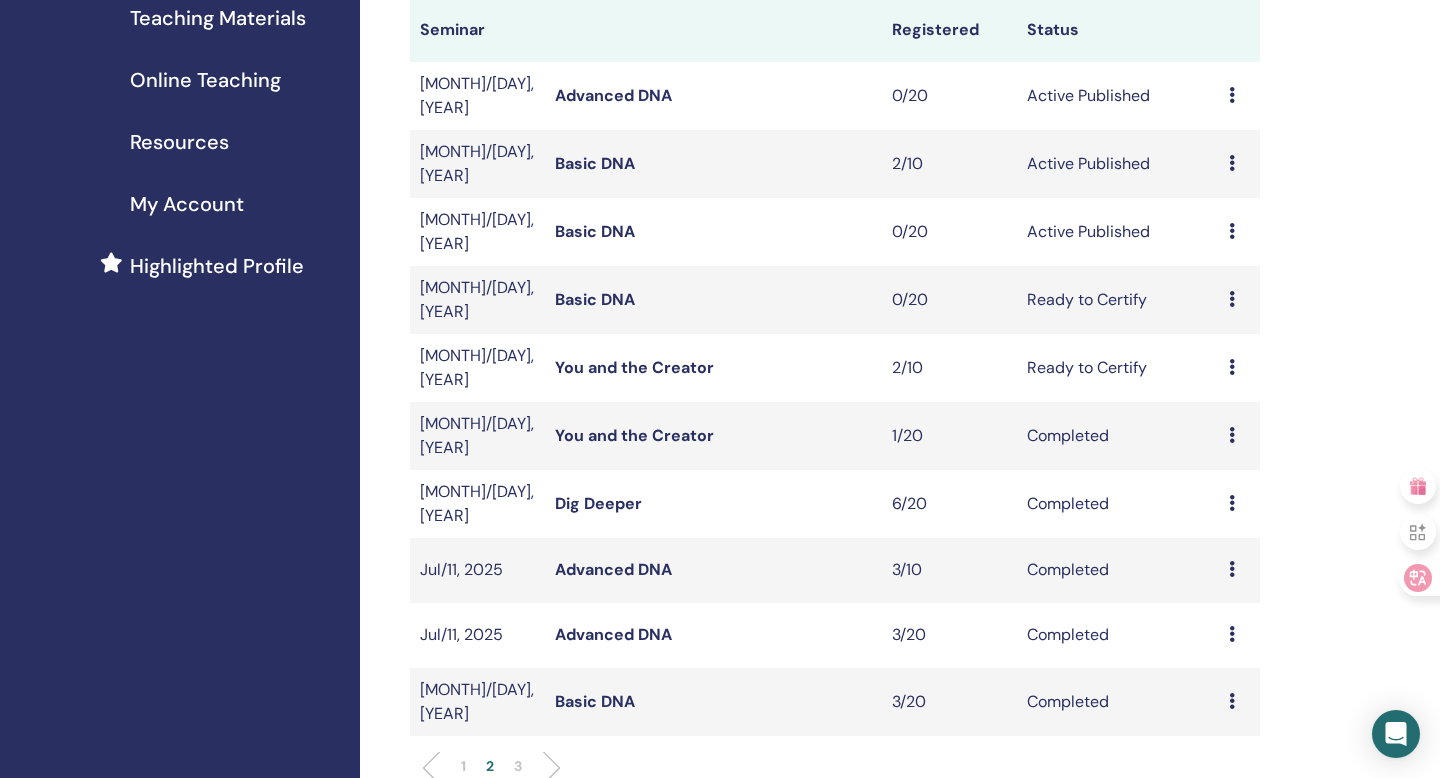 scroll, scrollTop: 308, scrollLeft: 0, axis: vertical 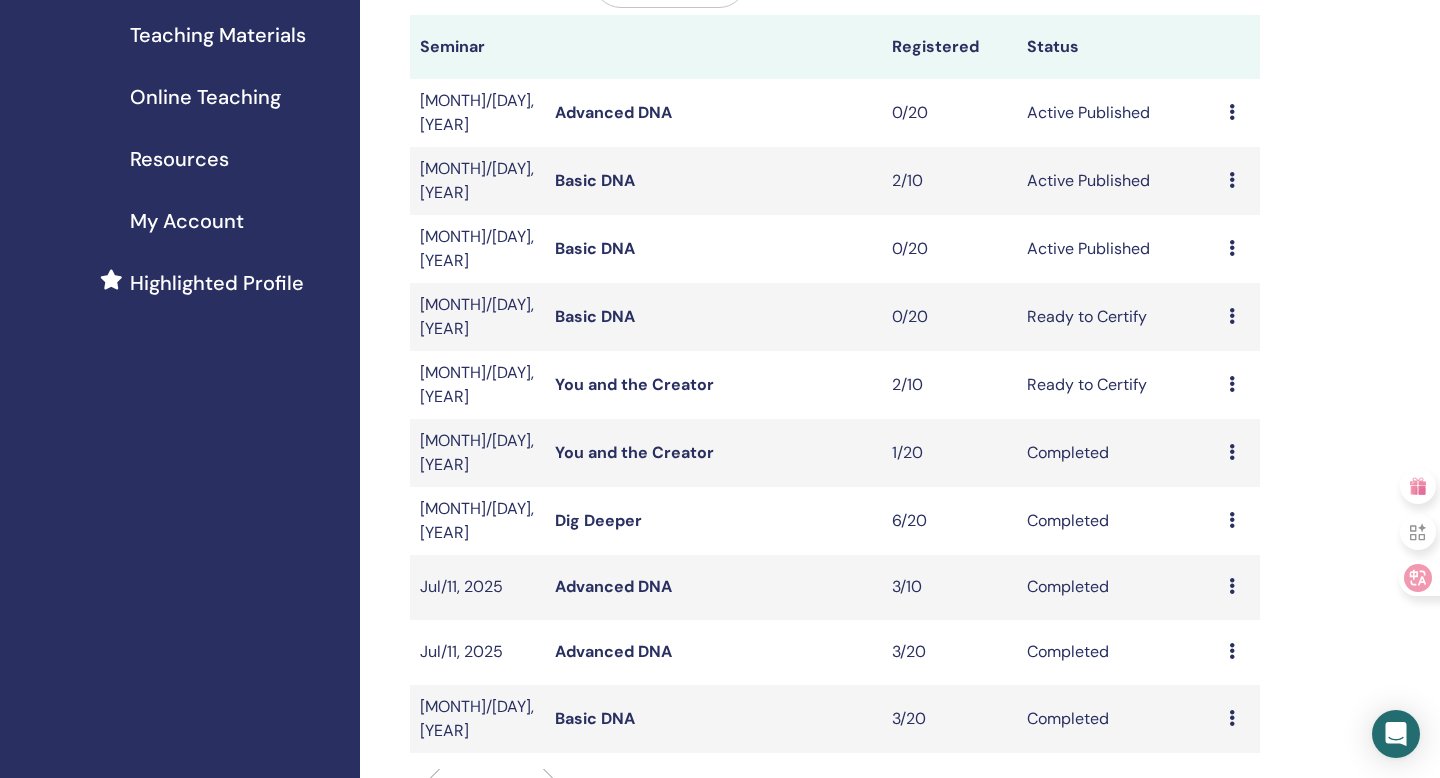 click at bounding box center (1232, 248) 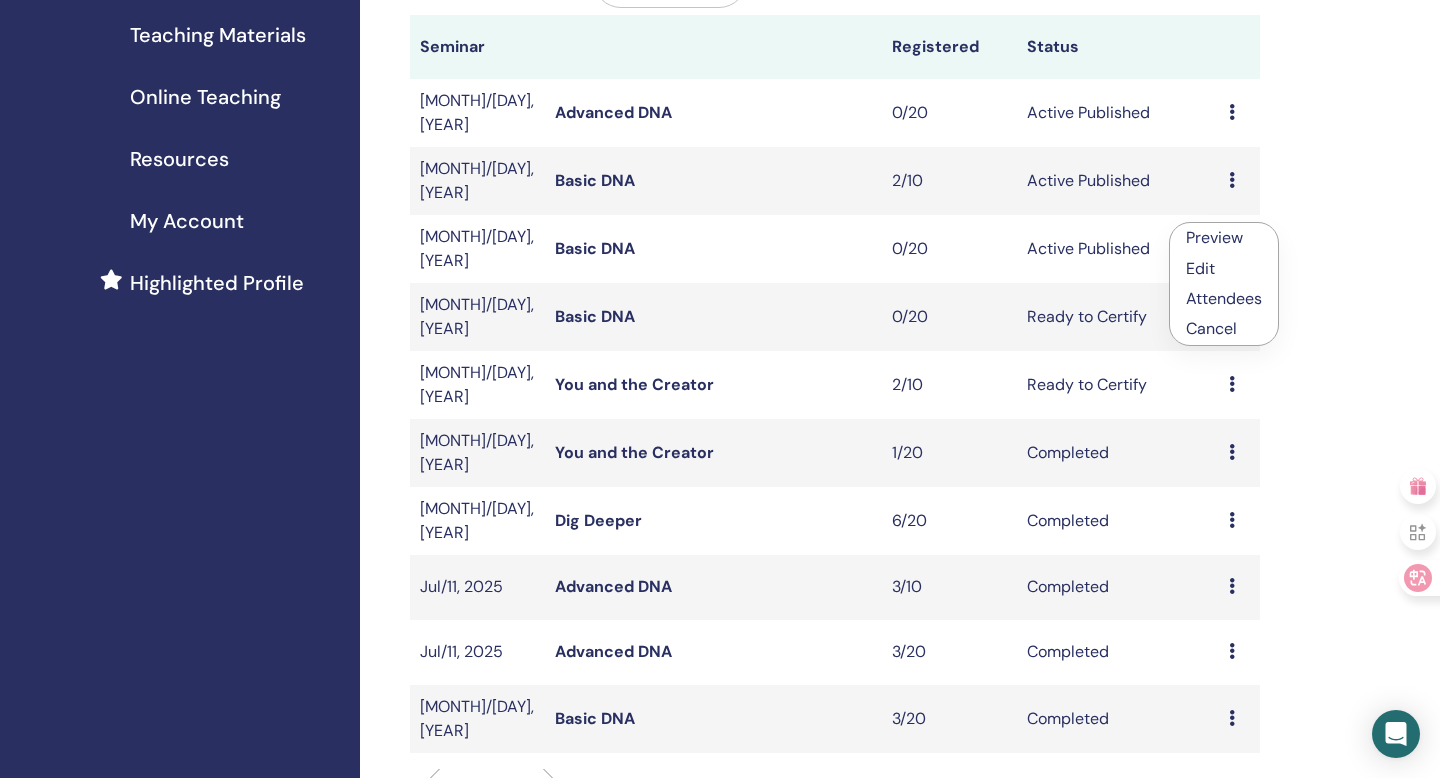 click on "Attendees" at bounding box center [1224, 298] 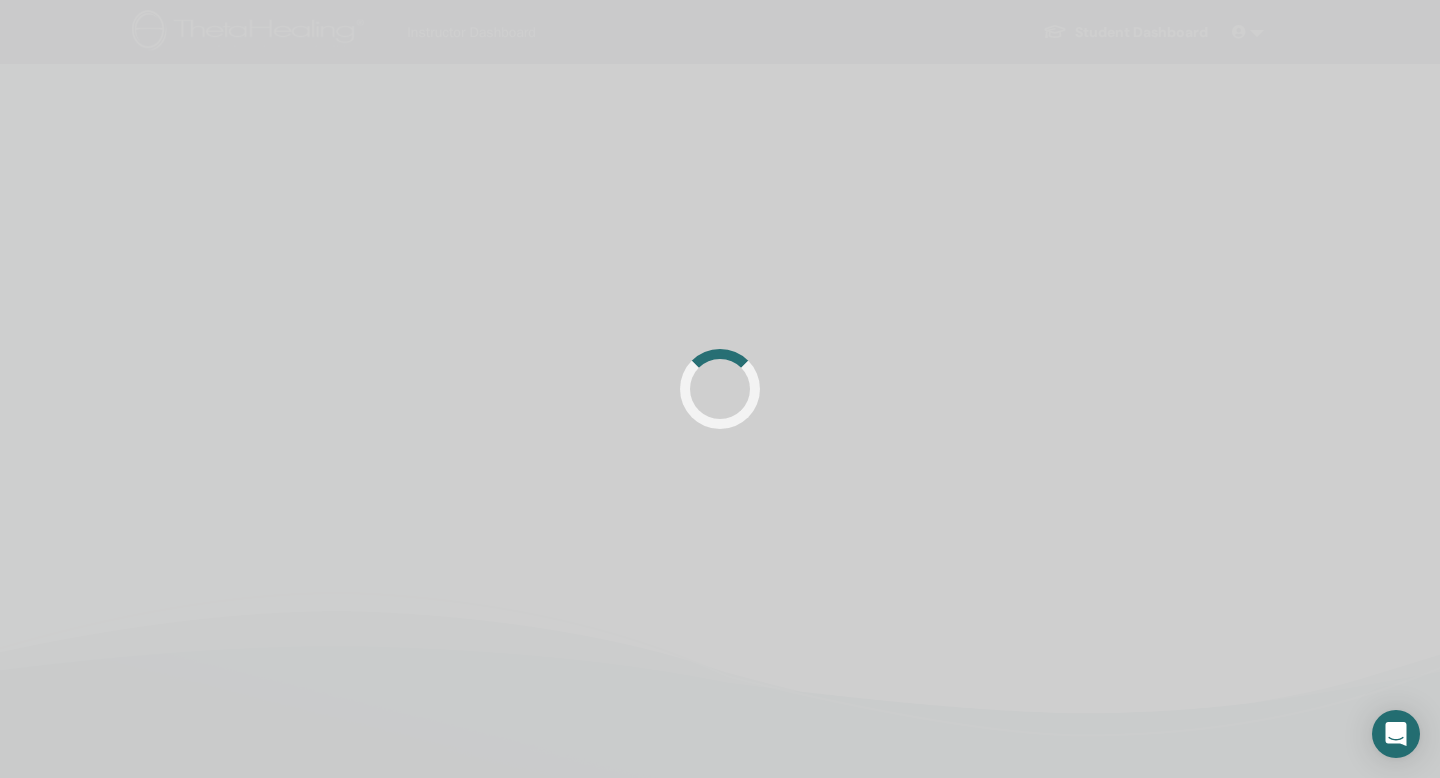 scroll, scrollTop: 0, scrollLeft: 0, axis: both 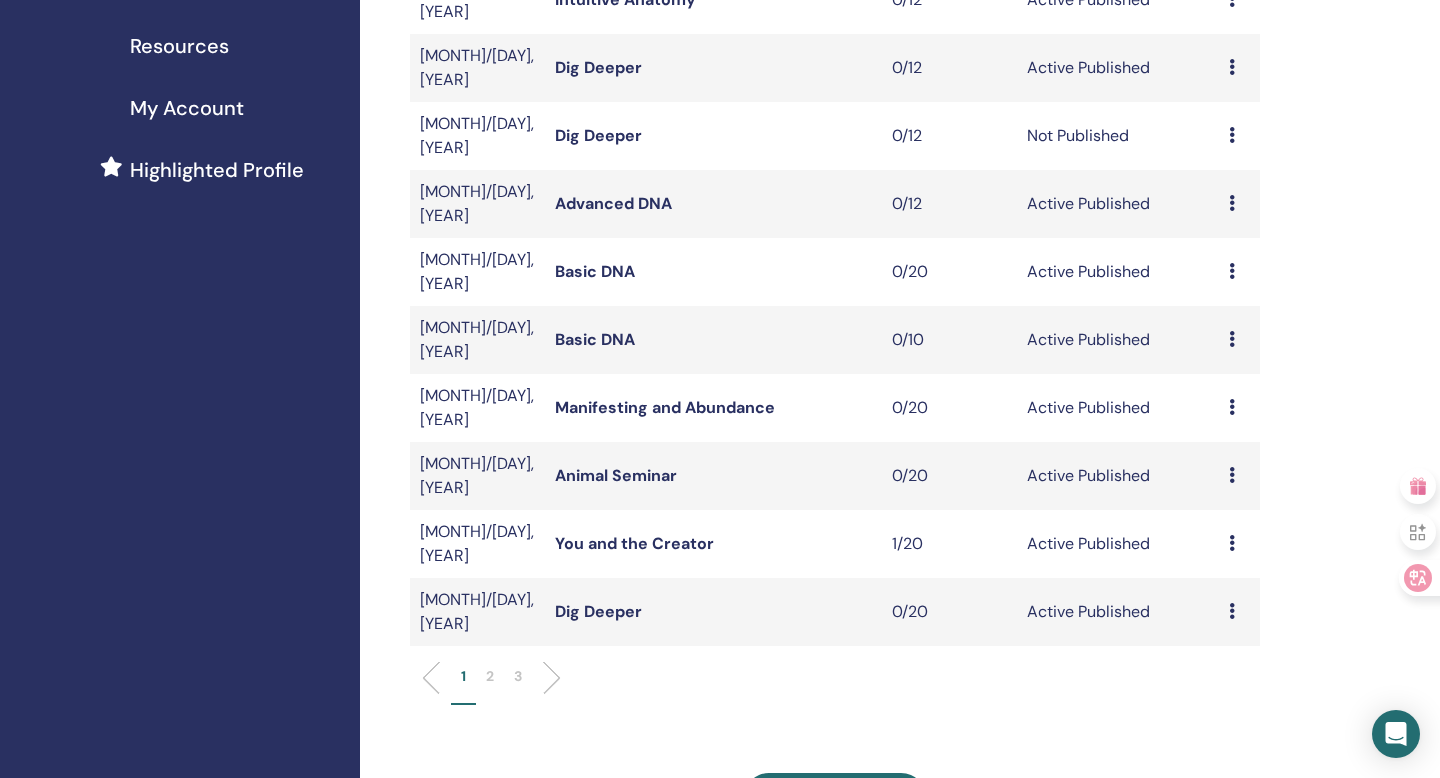click on "1 2 3" at bounding box center (835, 685) 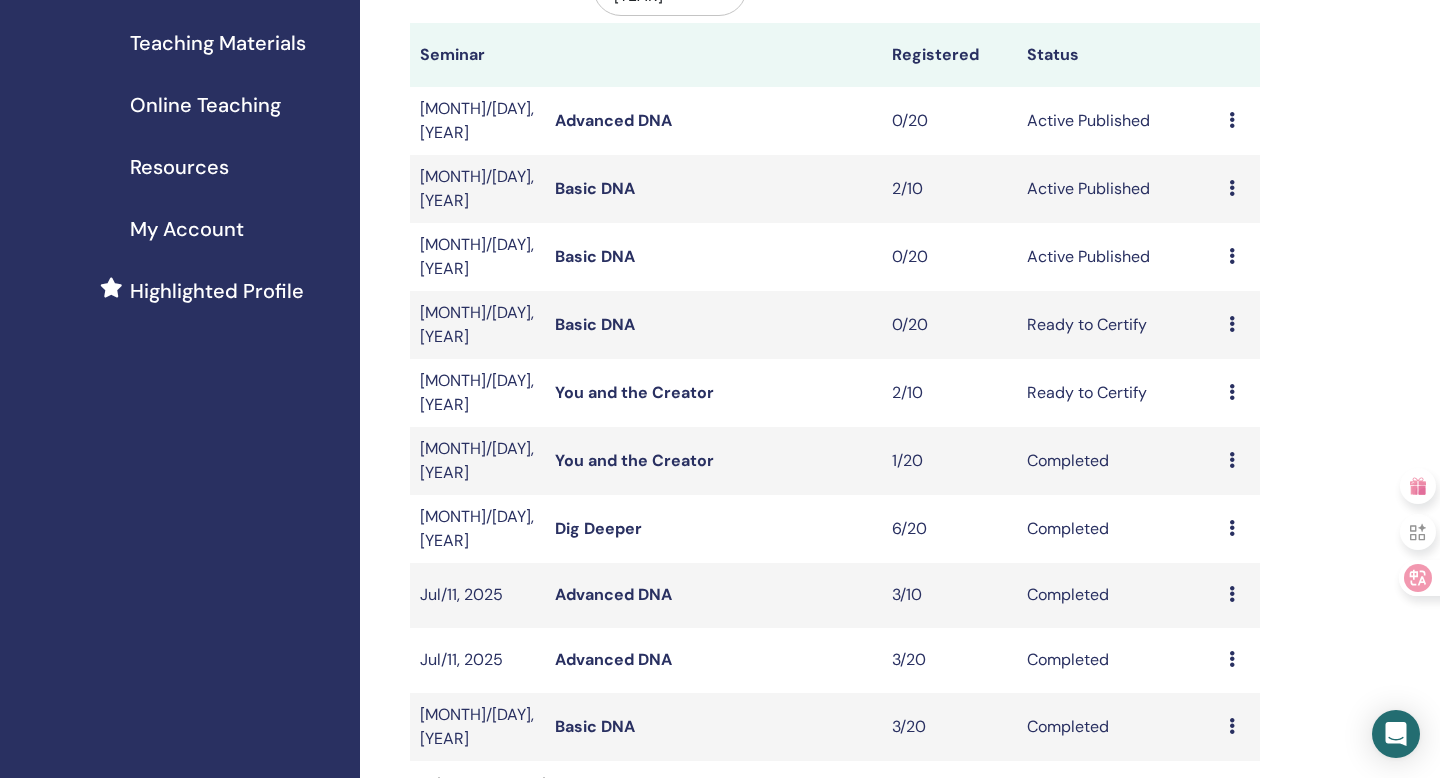 scroll, scrollTop: 287, scrollLeft: 0, axis: vertical 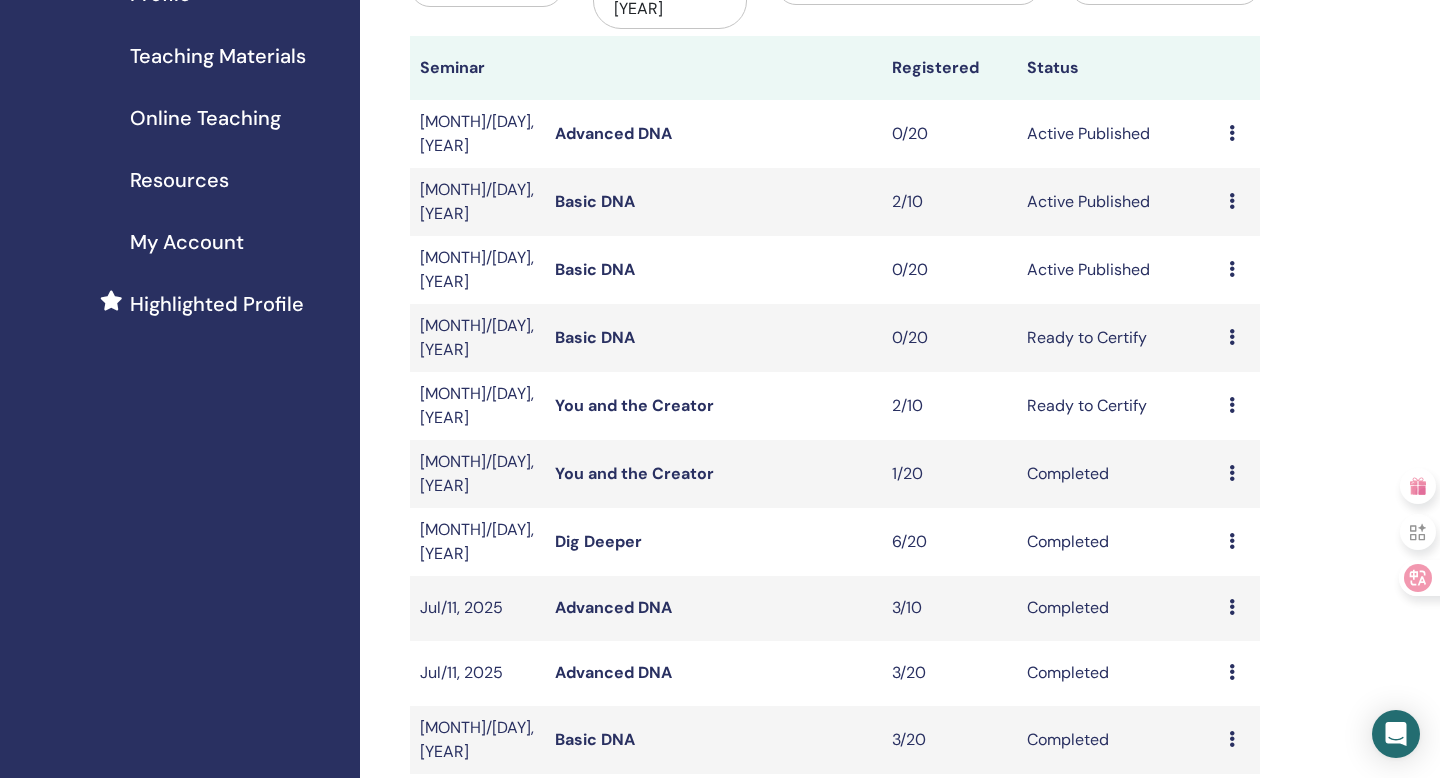 click at bounding box center (1232, 201) 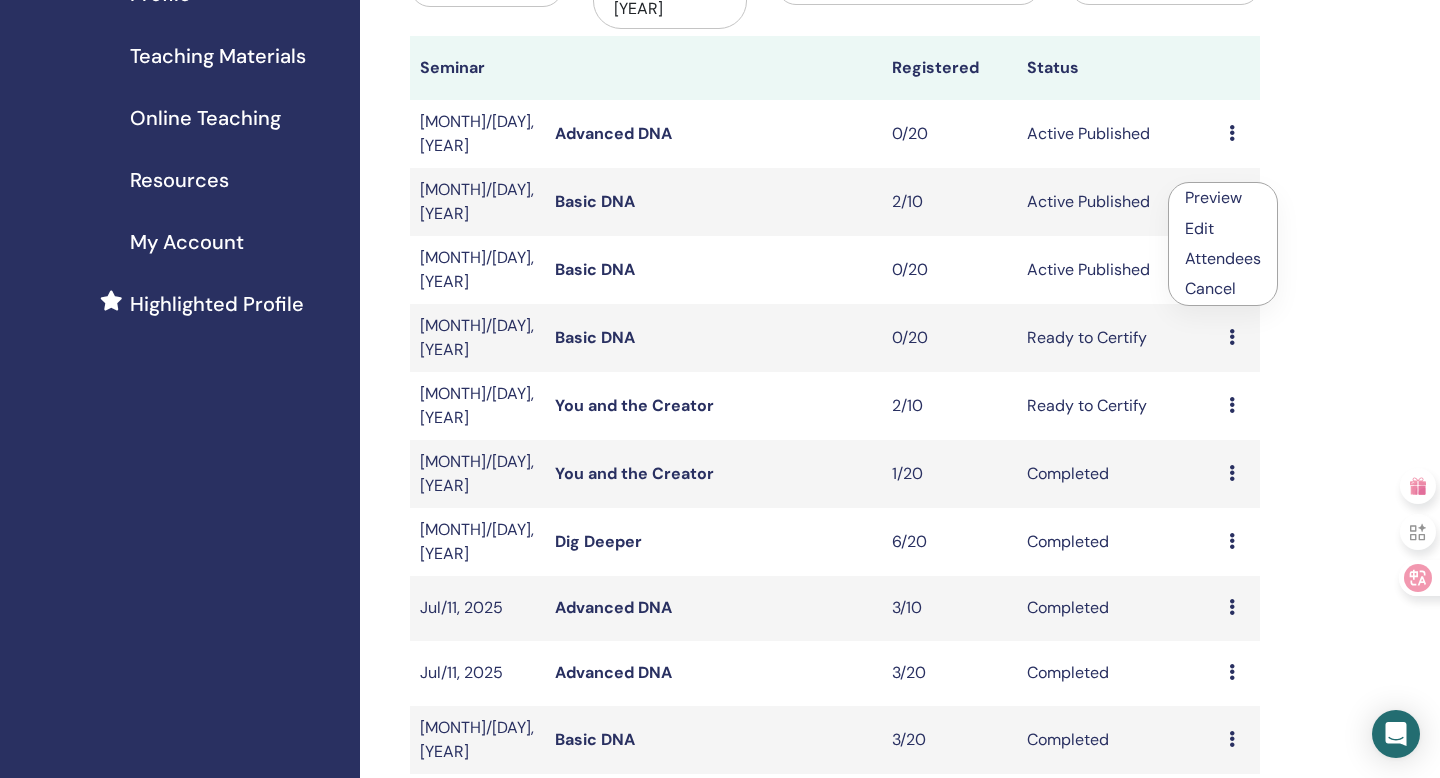 click on "Attendees" at bounding box center [1223, 258] 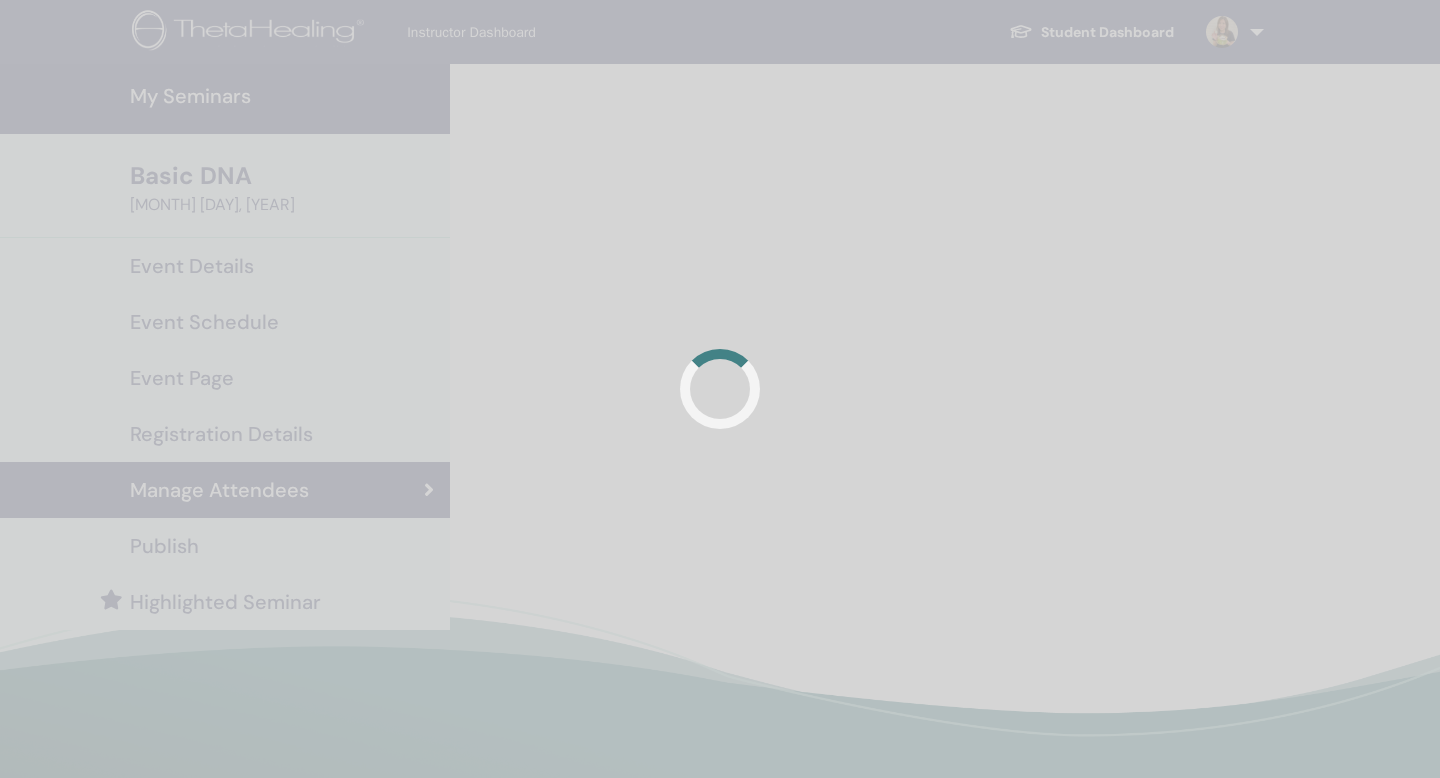 scroll, scrollTop: 0, scrollLeft: 0, axis: both 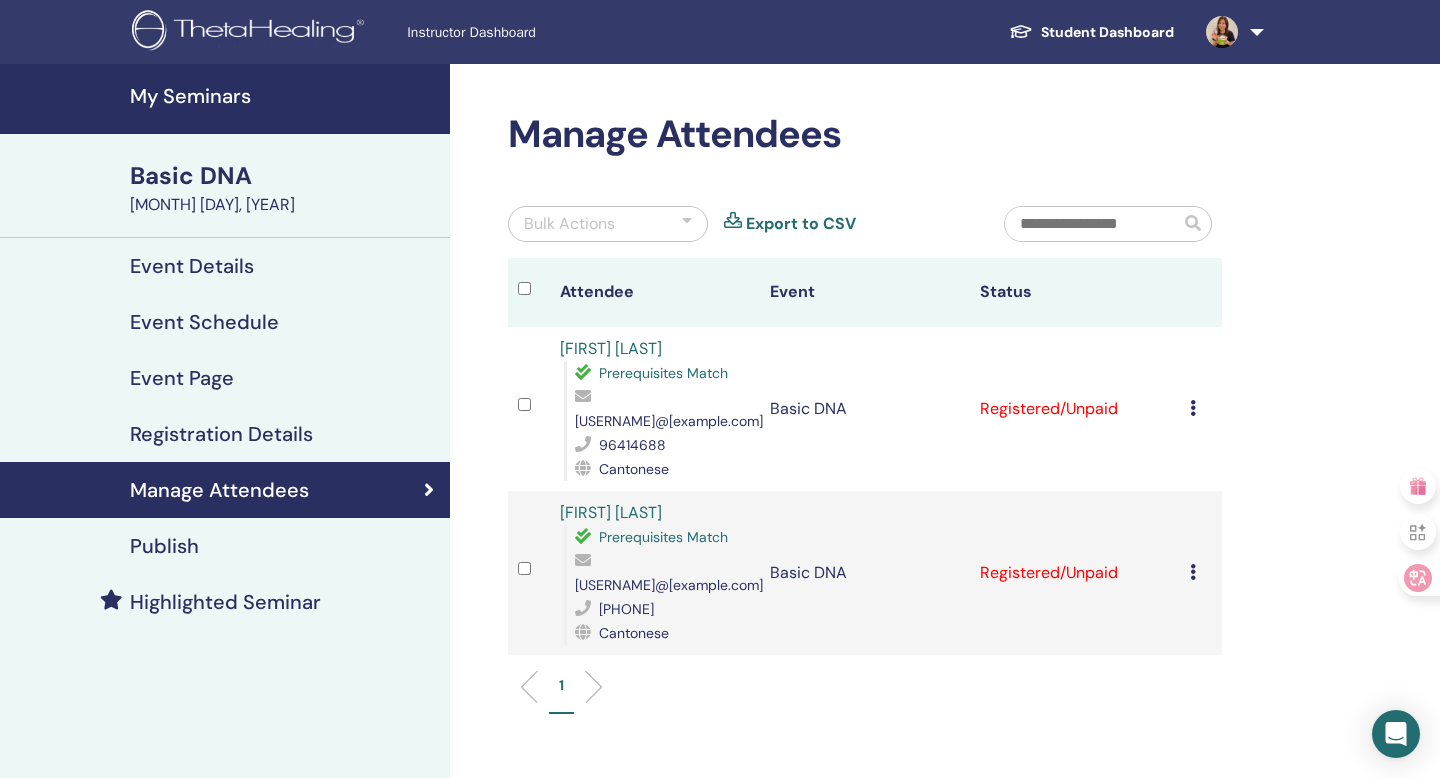 click at bounding box center [1193, 408] 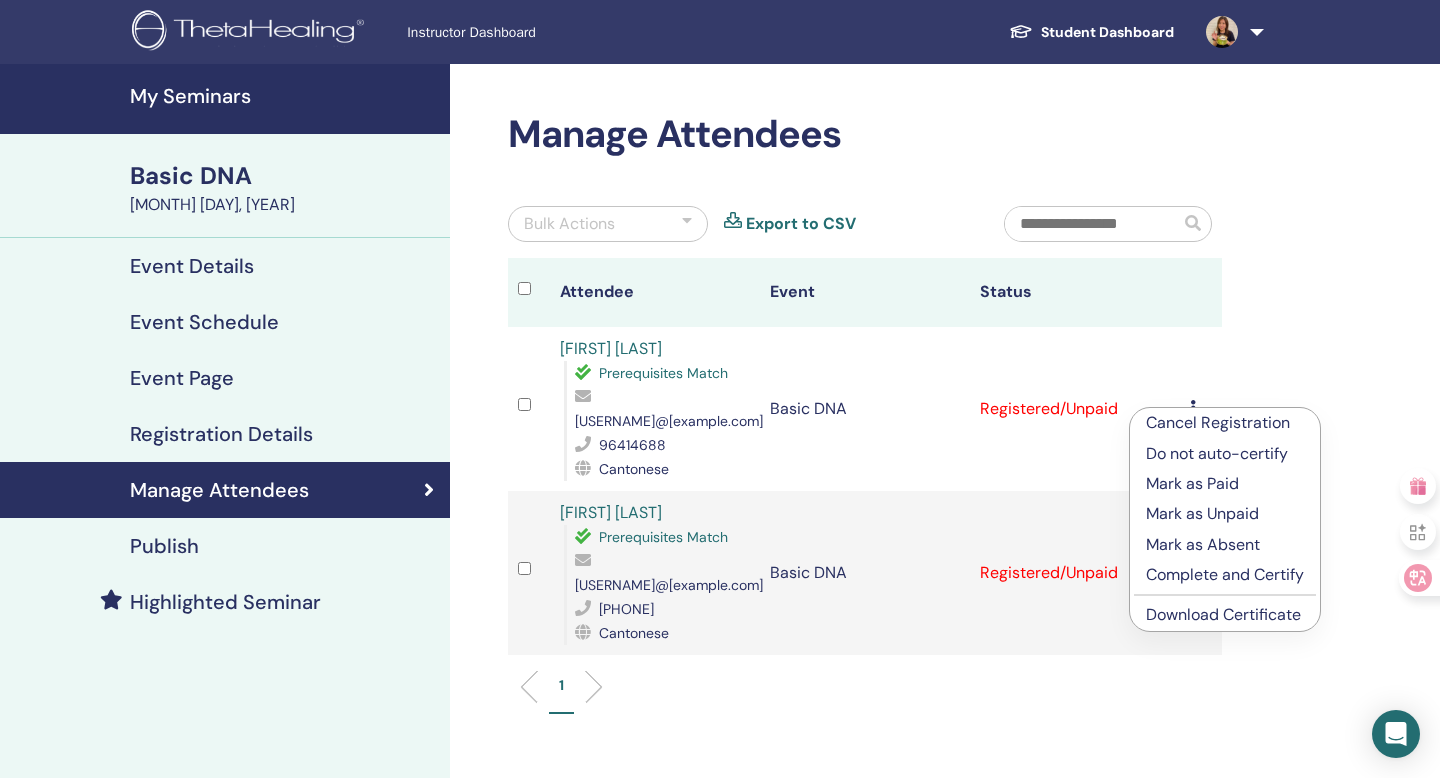 click on "Download Certificate" at bounding box center (1223, 614) 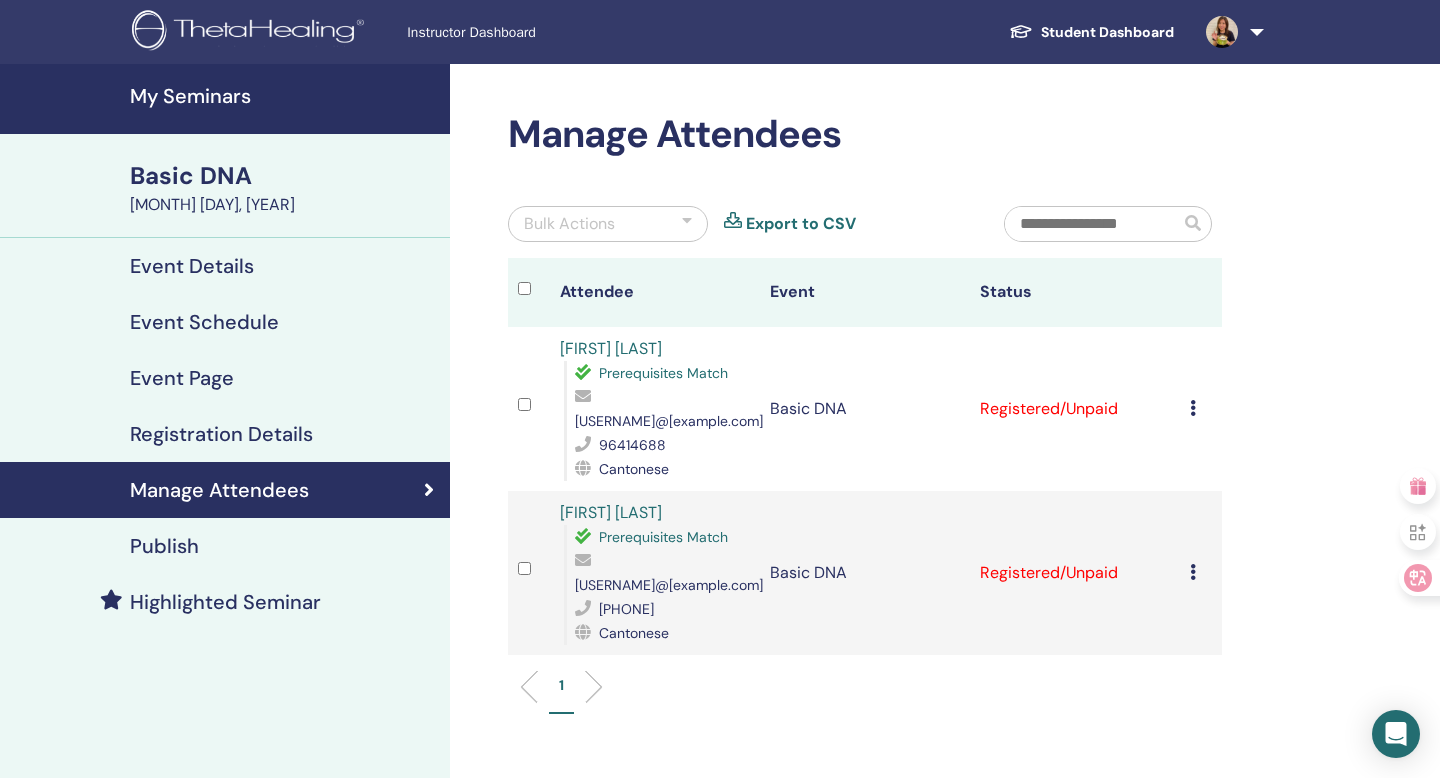 click at bounding box center (1193, 572) 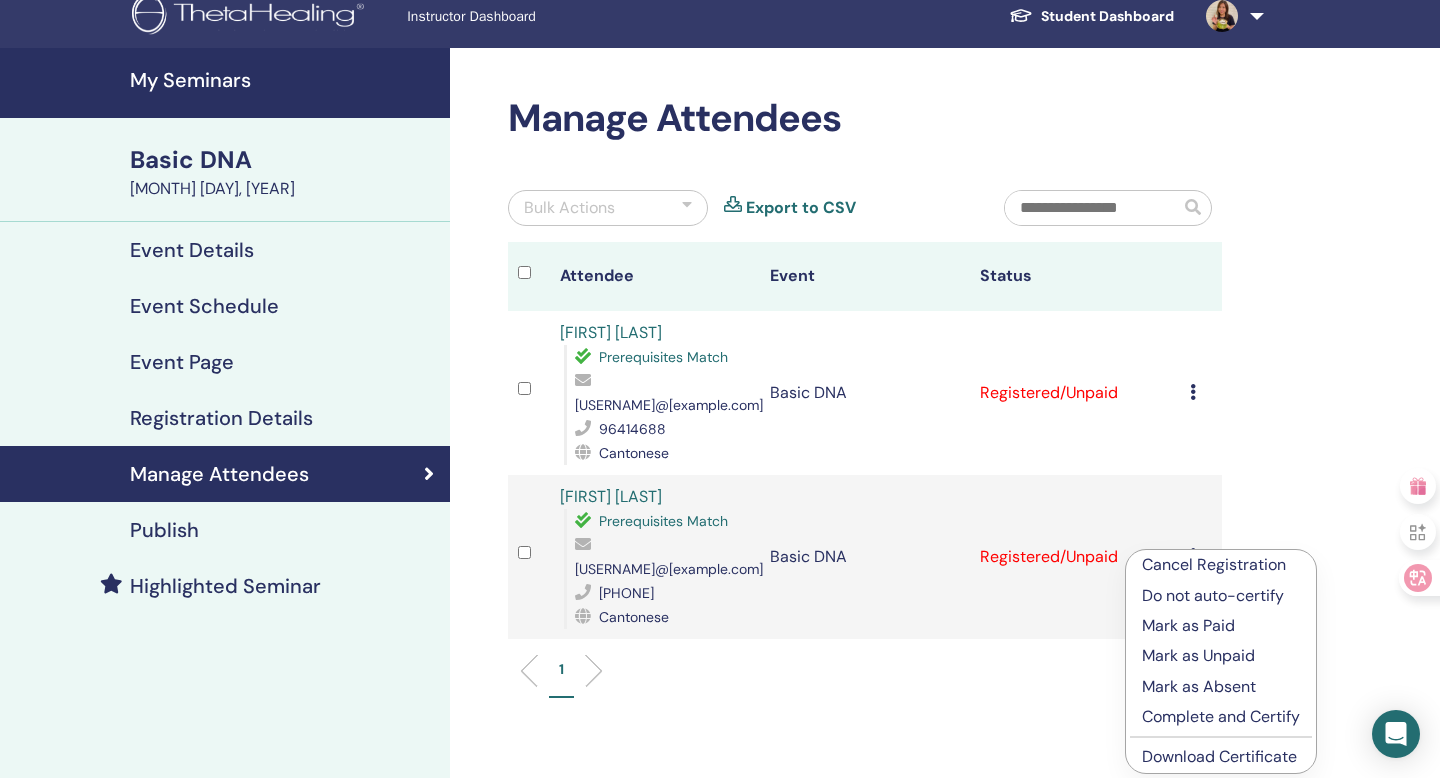 scroll, scrollTop: 18, scrollLeft: 0, axis: vertical 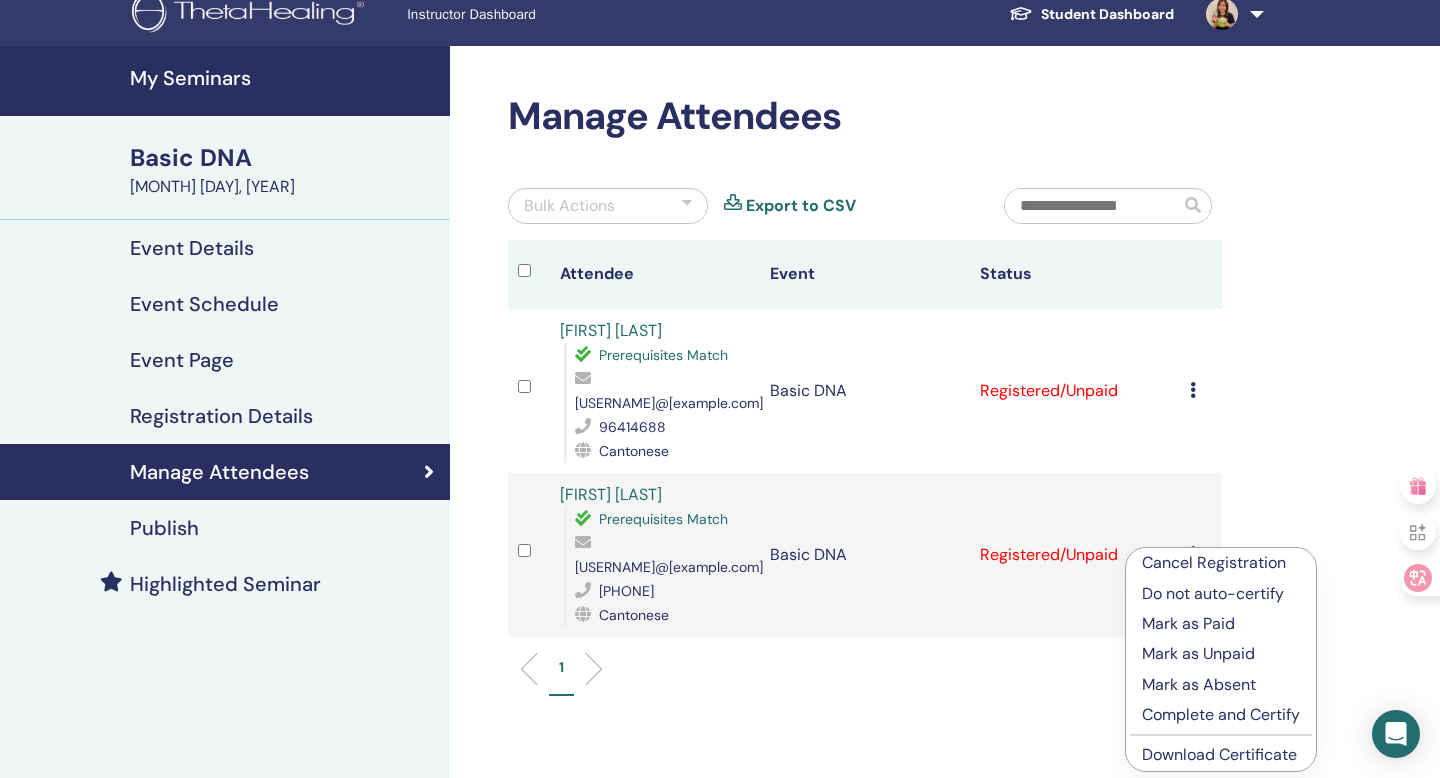click on "Download Certificate" at bounding box center (1219, 754) 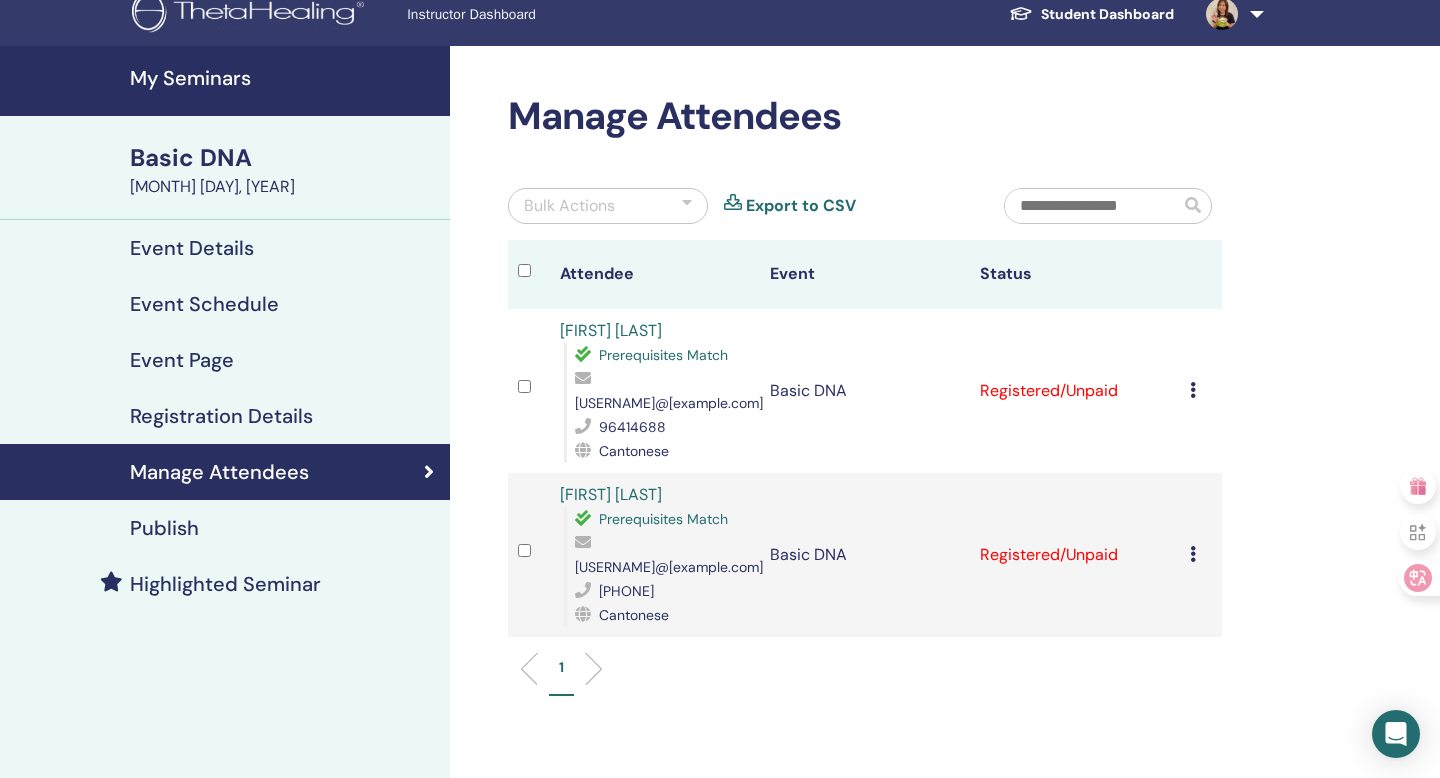 scroll, scrollTop: 0, scrollLeft: 0, axis: both 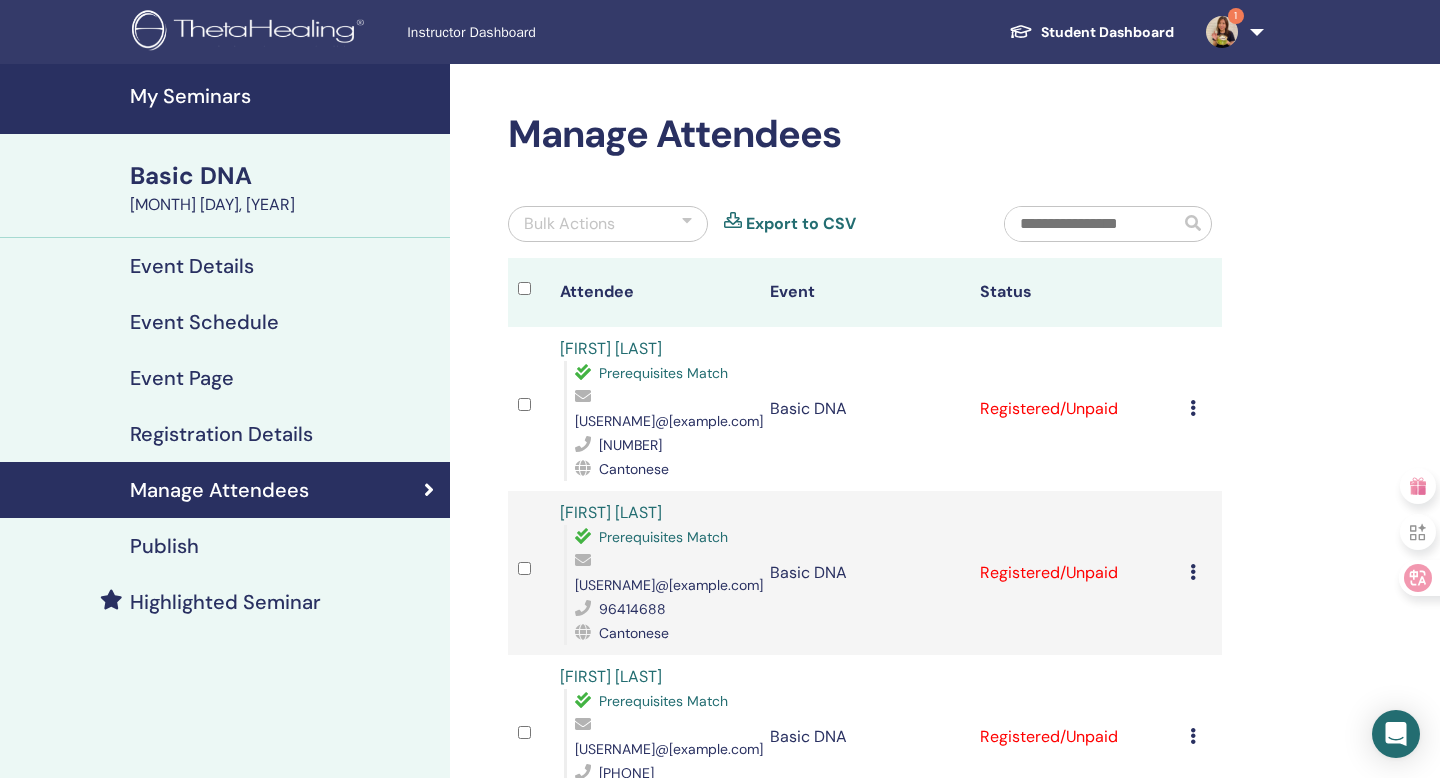 click at bounding box center (1193, 408) 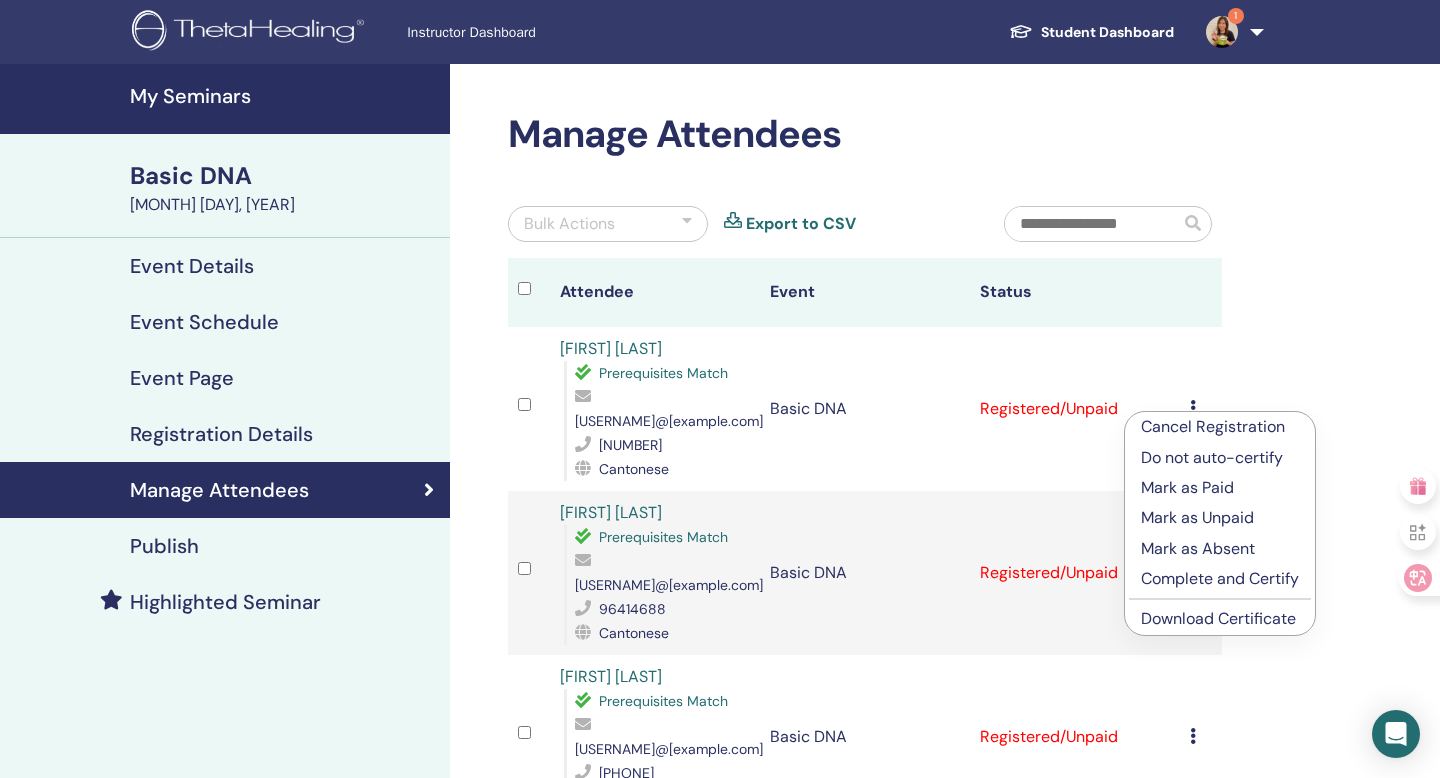 click on "Download Certificate" at bounding box center (1218, 618) 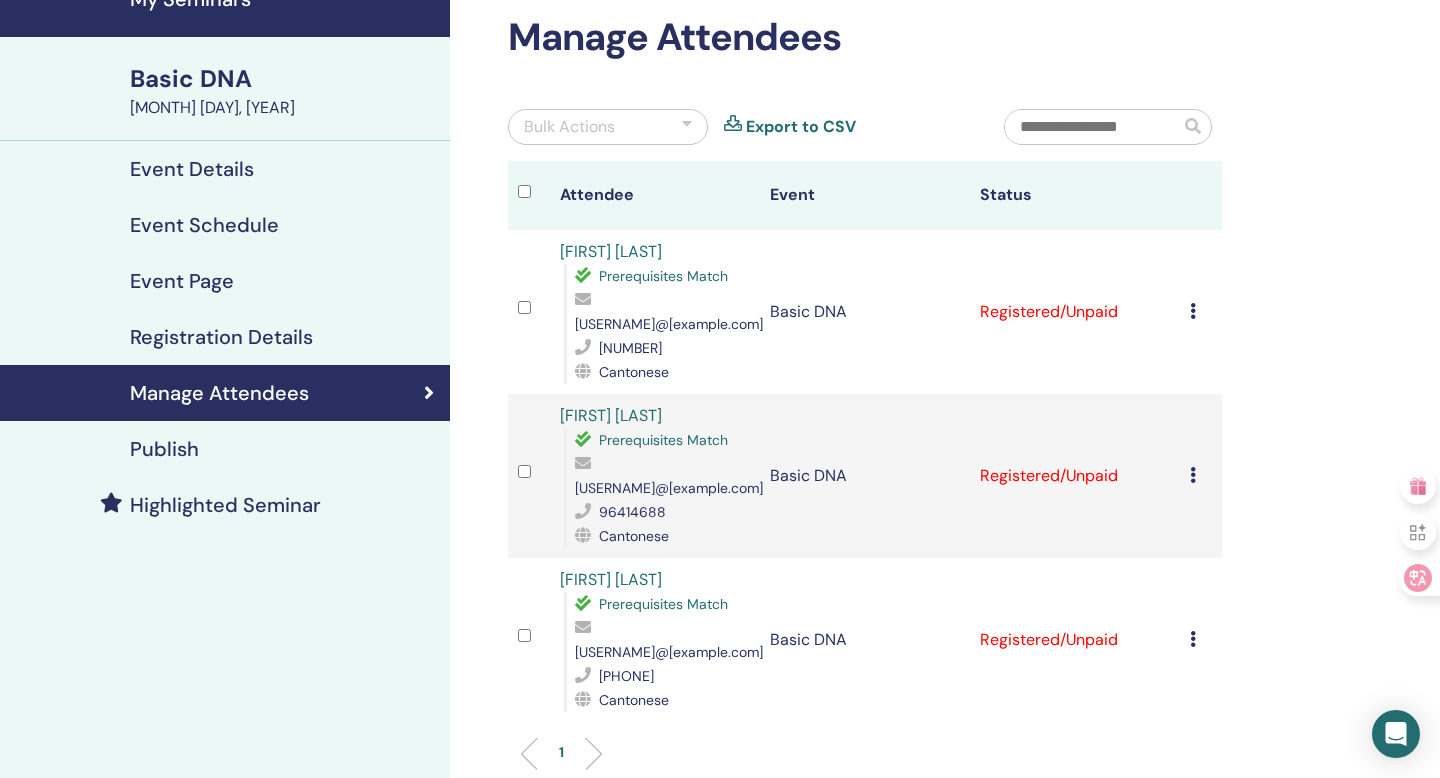 scroll, scrollTop: 100, scrollLeft: 0, axis: vertical 